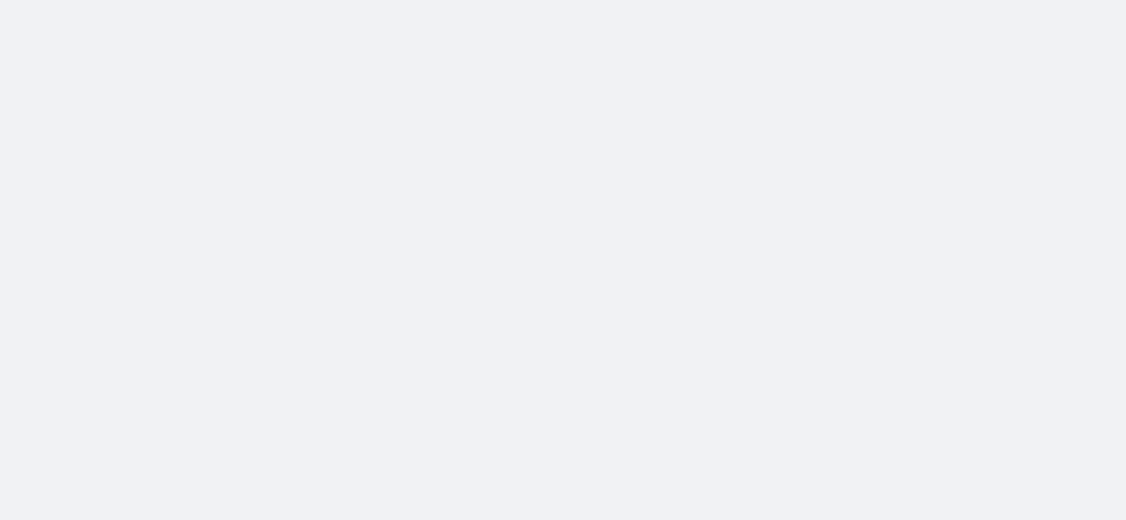 scroll, scrollTop: 0, scrollLeft: 0, axis: both 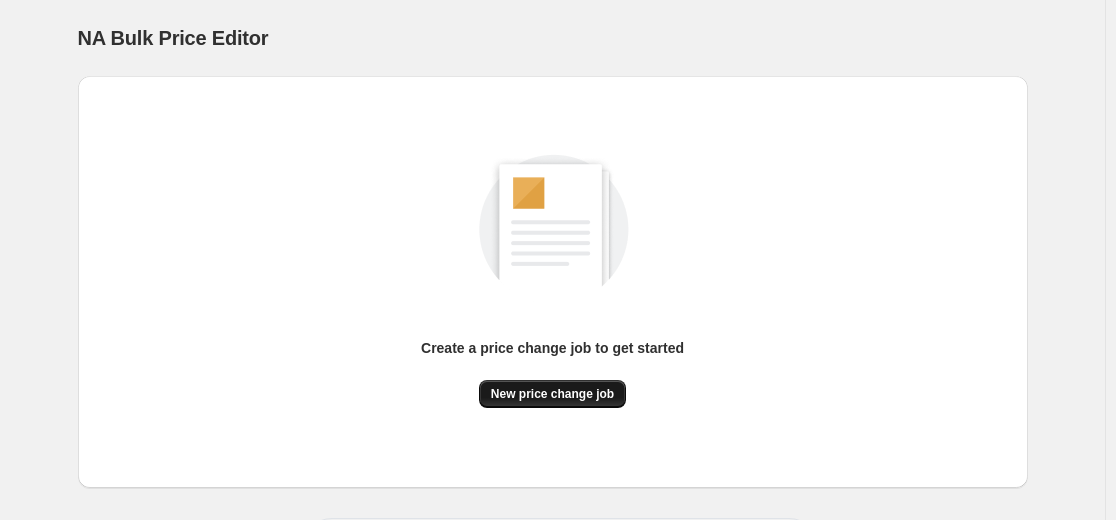 click on "New price change job" at bounding box center [552, 394] 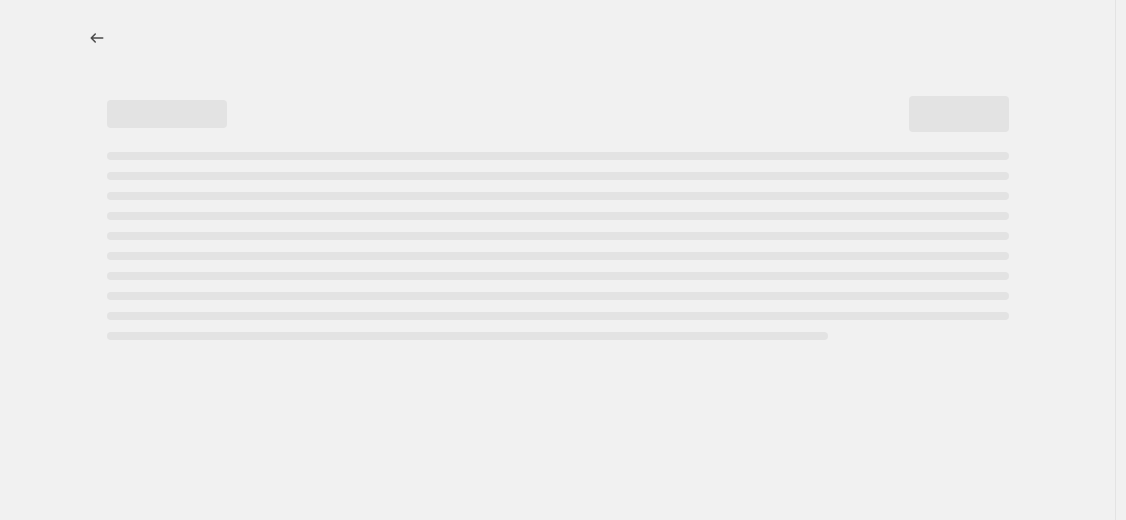 select on "percentage" 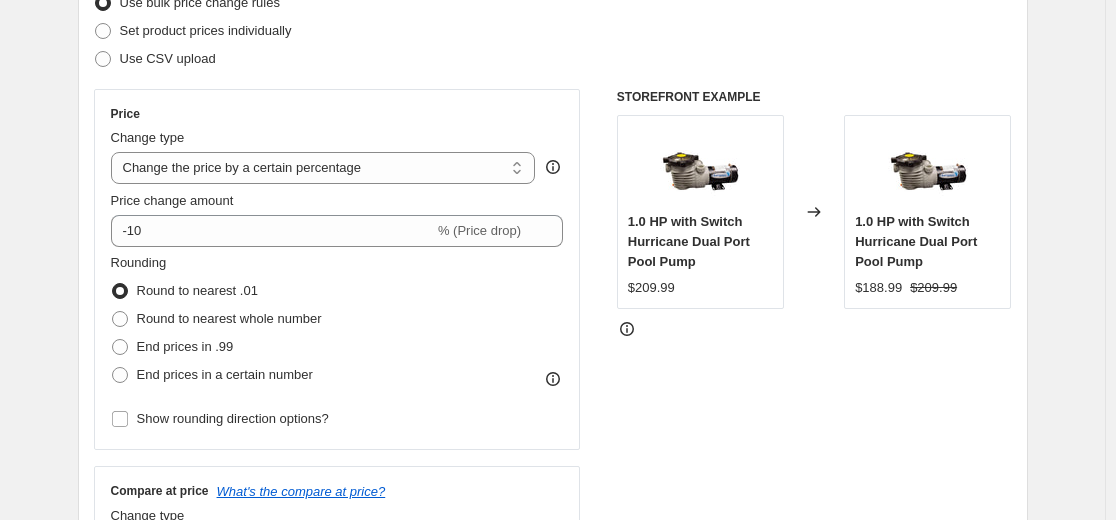 scroll, scrollTop: 373, scrollLeft: 0, axis: vertical 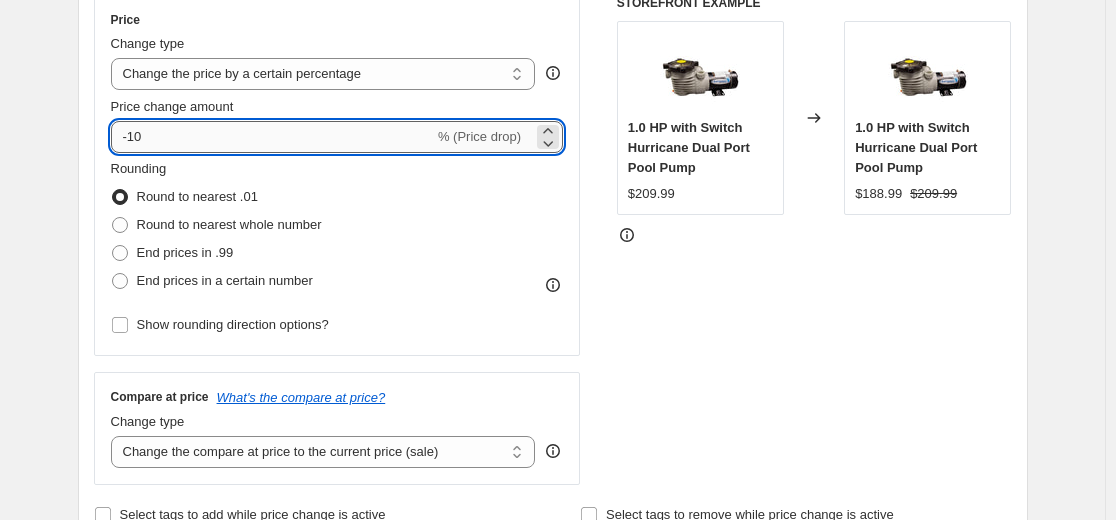 click on "-10" at bounding box center [272, 137] 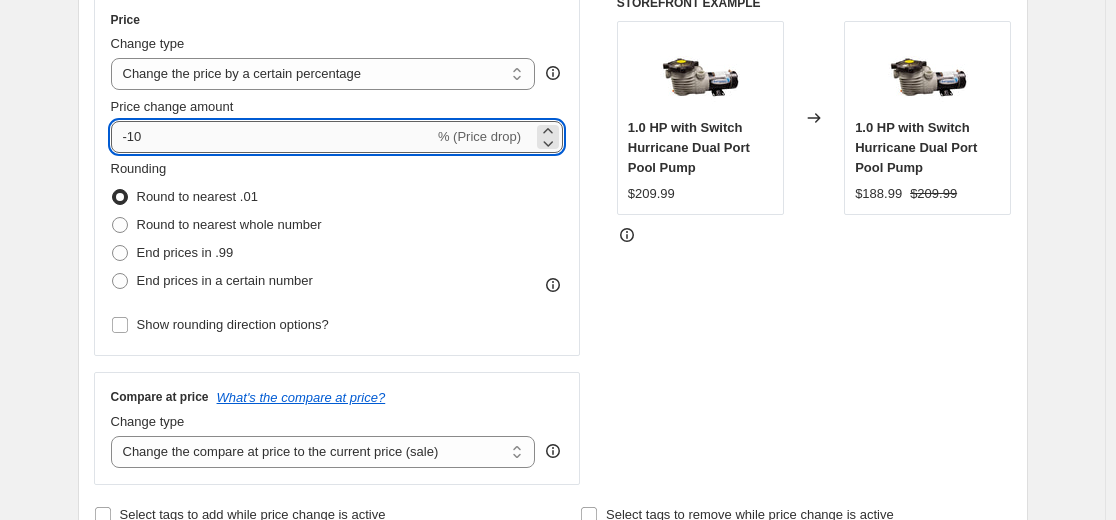 type on "-1" 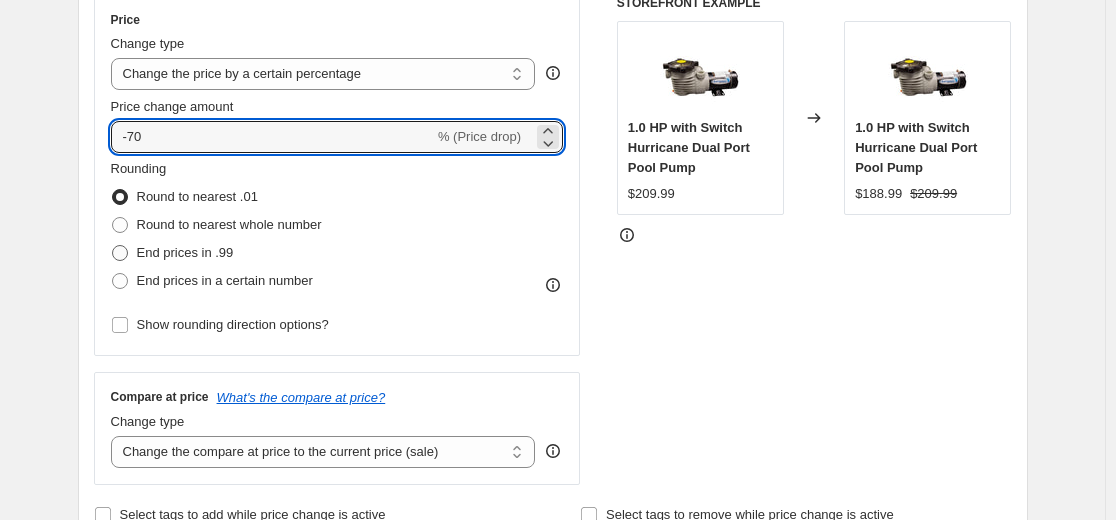 type on "-70" 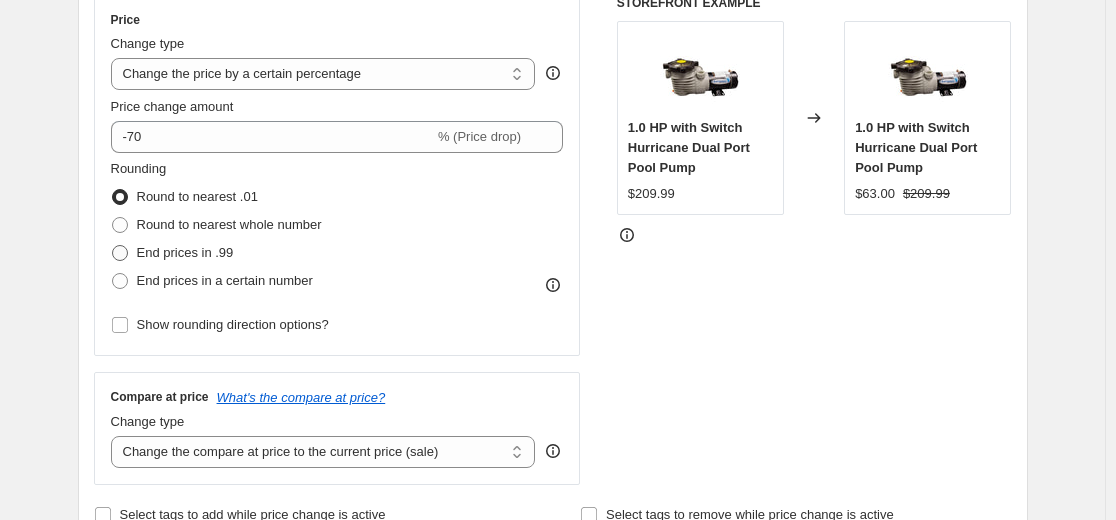 click on "End prices in .99" at bounding box center (185, 252) 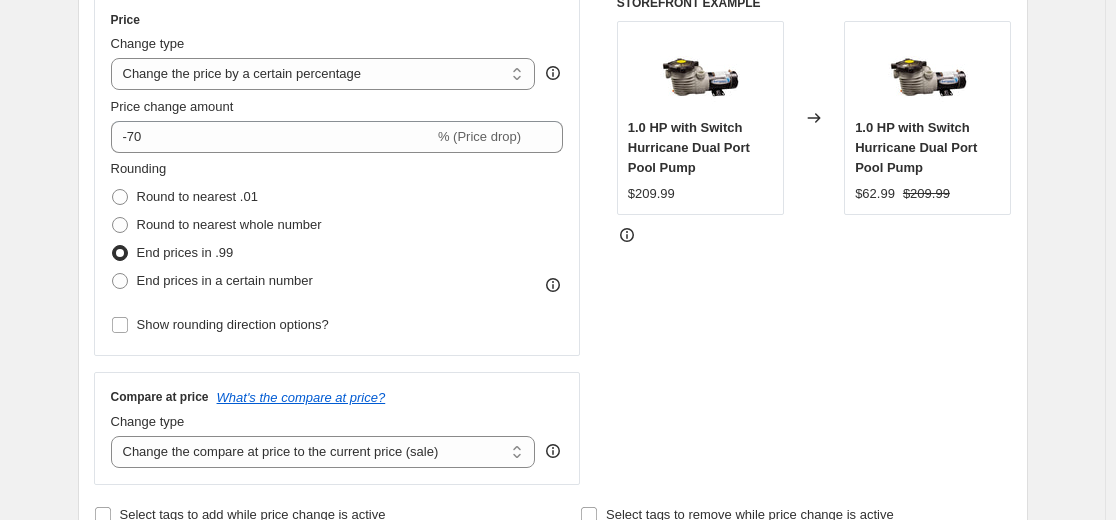 click on "STOREFRONT EXAMPLE 1.0 HP  with Switch Hurricane Dual Port Pool Pump $209.99 Changed to 1.0 HP  with Switch Hurricane Dual Port Pool Pump $62.99 $209.99" at bounding box center [814, 240] 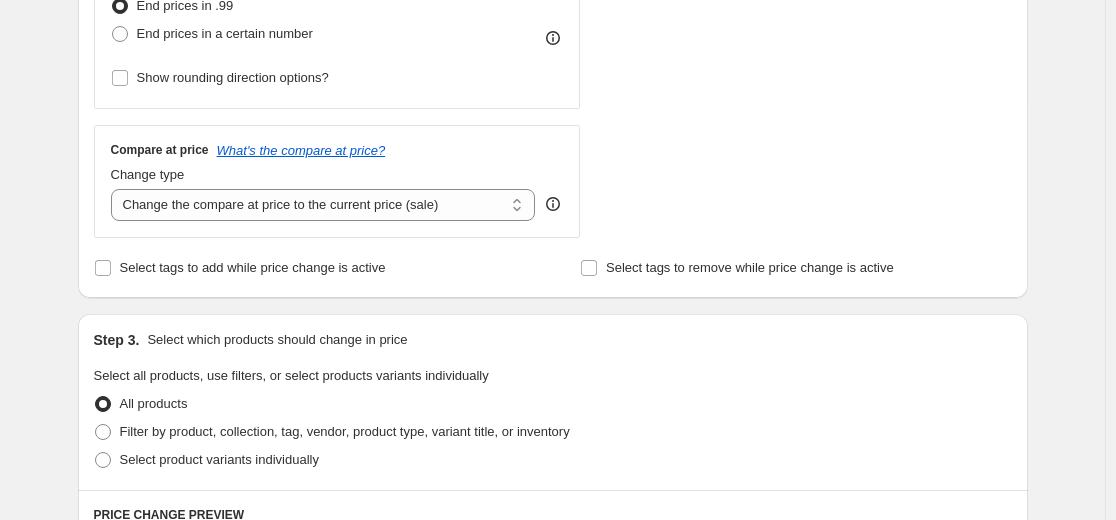 scroll, scrollTop: 624, scrollLeft: 0, axis: vertical 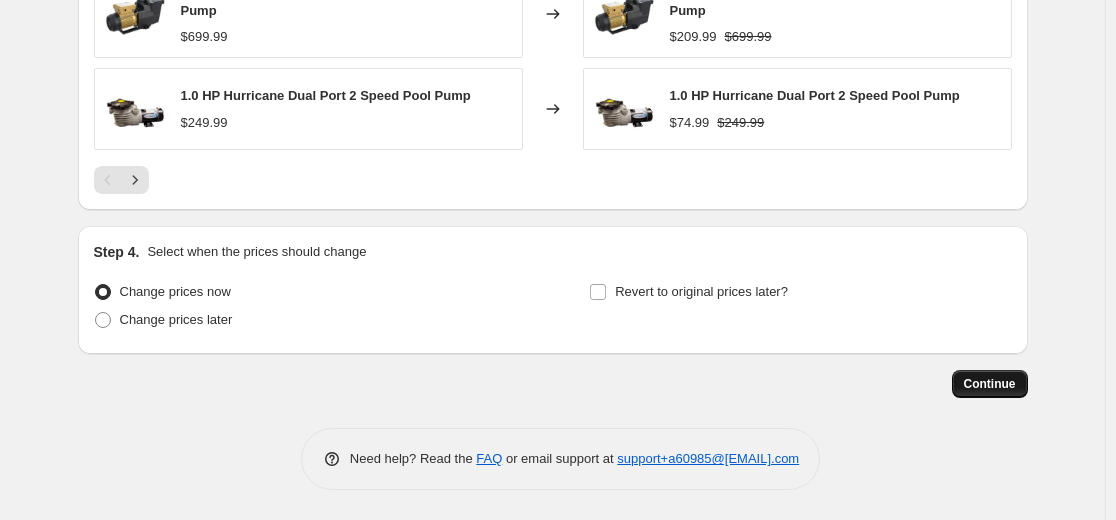click on "Continue" at bounding box center (990, 384) 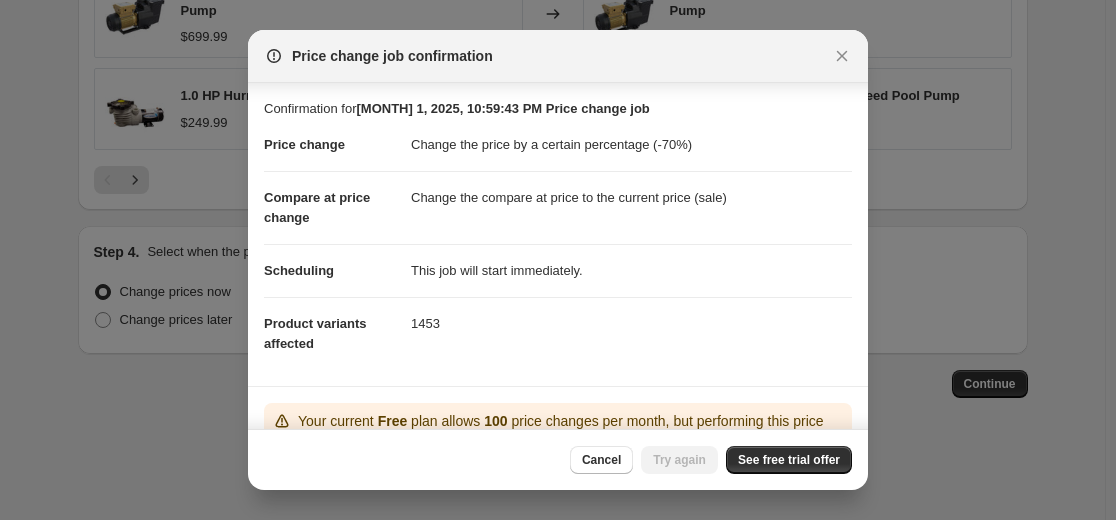 scroll, scrollTop: 178, scrollLeft: 0, axis: vertical 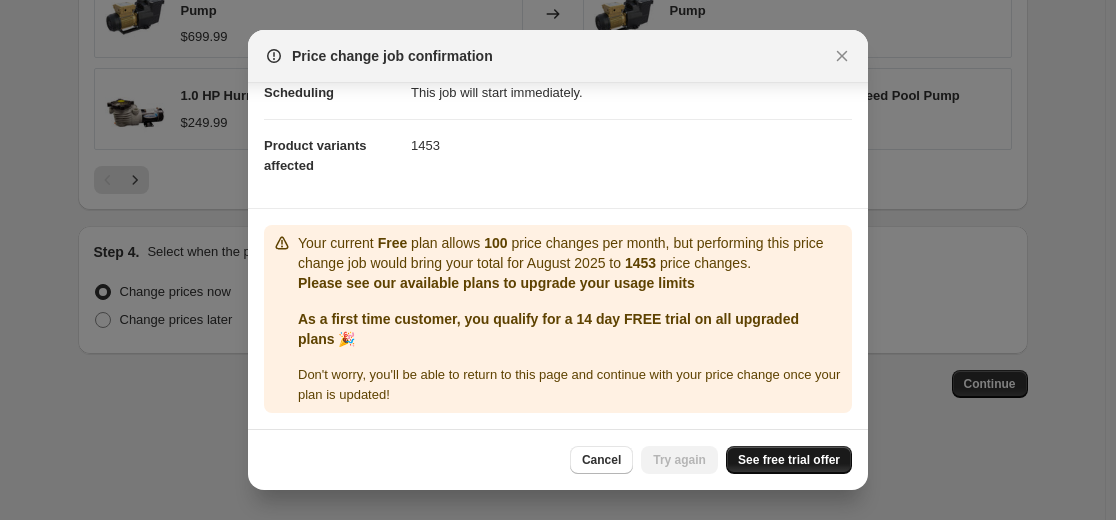 click on "See free trial offer" at bounding box center [789, 460] 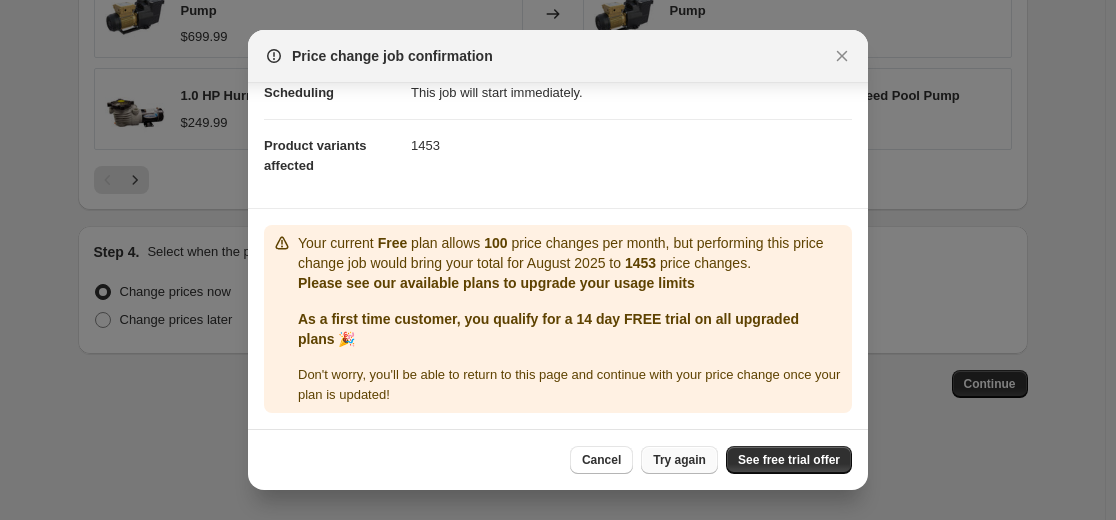 click on "Try again" at bounding box center (679, 460) 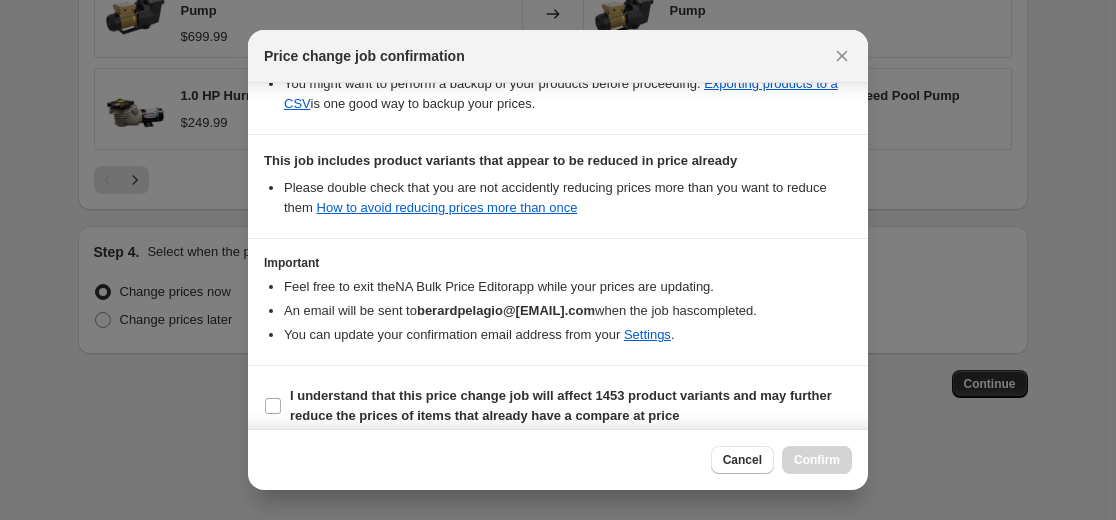 scroll, scrollTop: 432, scrollLeft: 0, axis: vertical 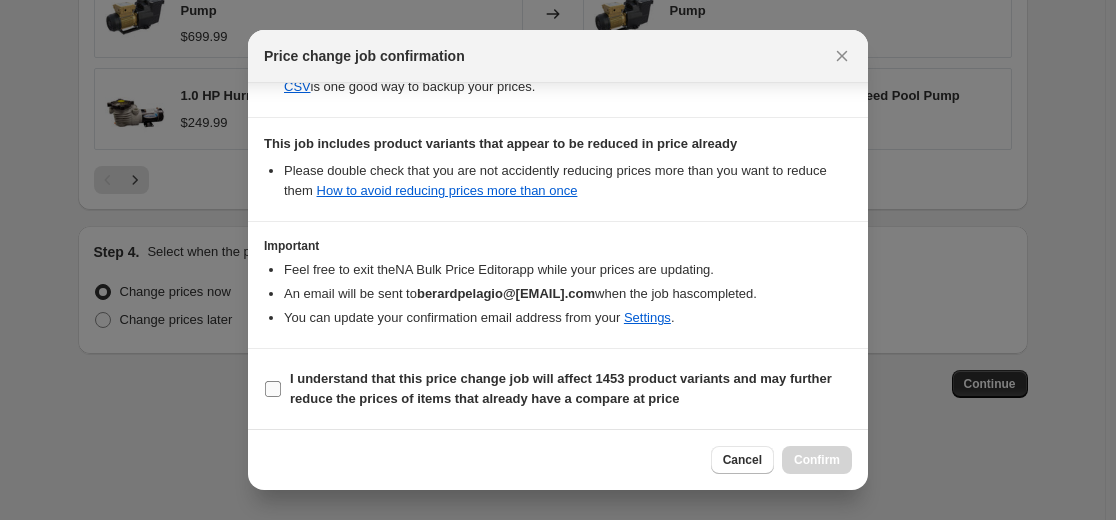 click on "I understand that this price change job will affect 1453 product variants and may further reduce the prices of items that already have a compare at price" at bounding box center (561, 388) 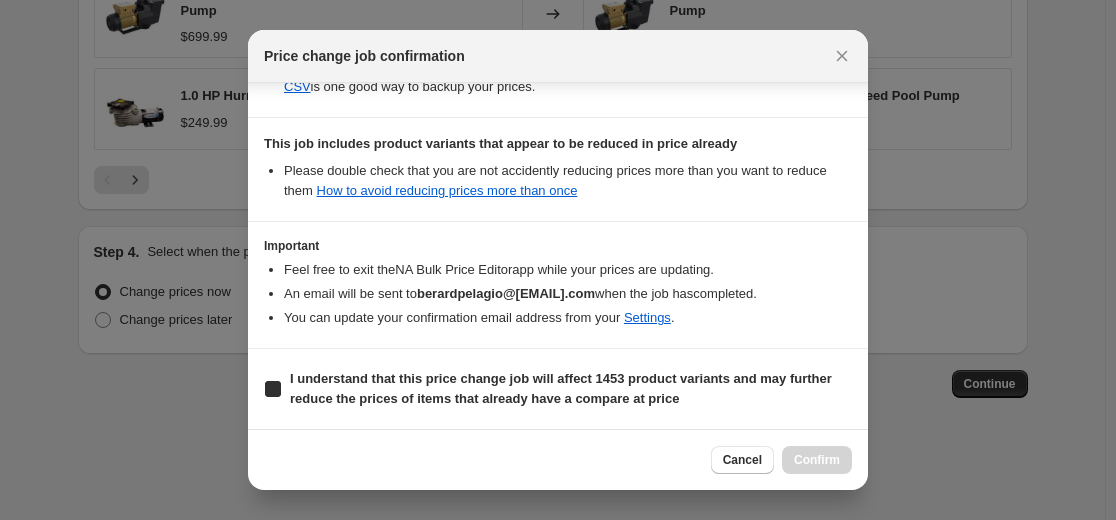 checkbox on "true" 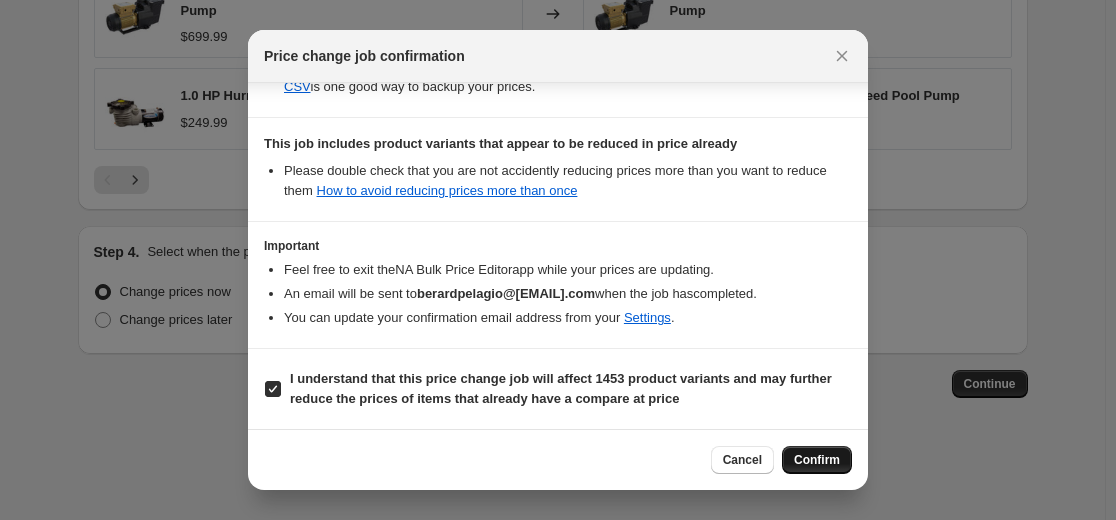 click on "Confirm" at bounding box center (817, 460) 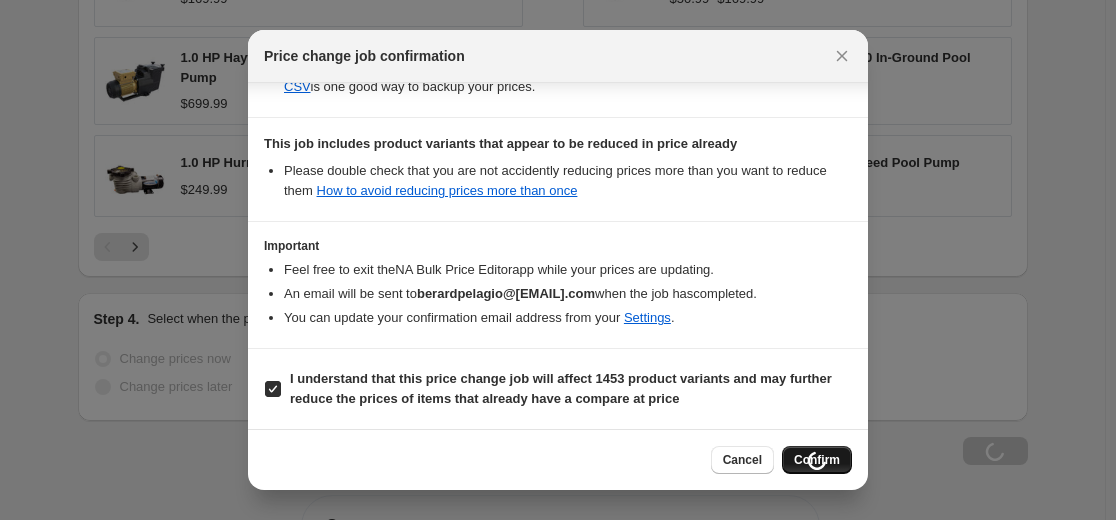 scroll, scrollTop: 1554, scrollLeft: 0, axis: vertical 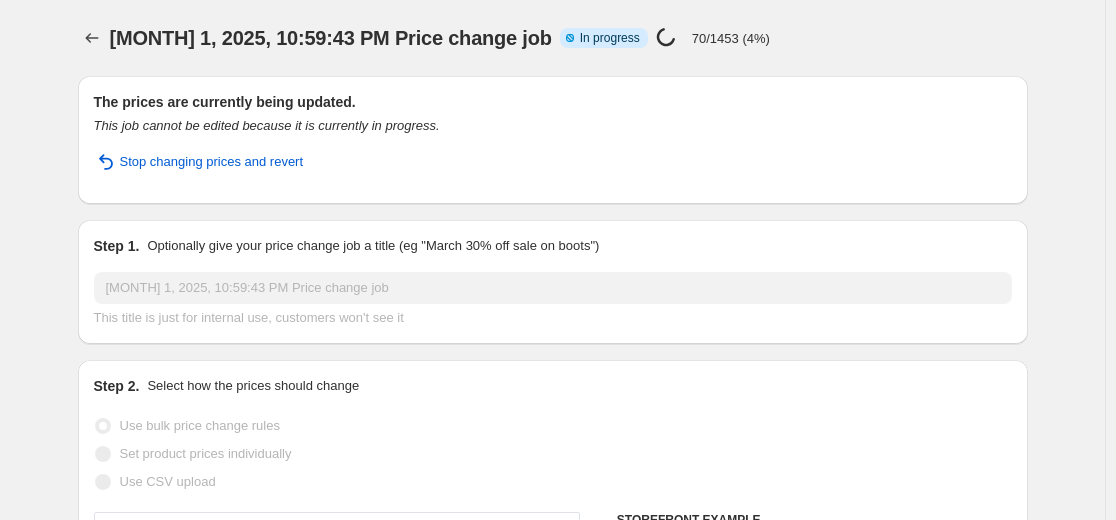click on "Aug 1, 2025, 10:59:43 PM Price change job. This page is ready Aug 1, 2025, 10:59:43 PM Price change job Info Partially complete In progress Price change job in progress... 70/1453 (4%)" at bounding box center [553, 38] 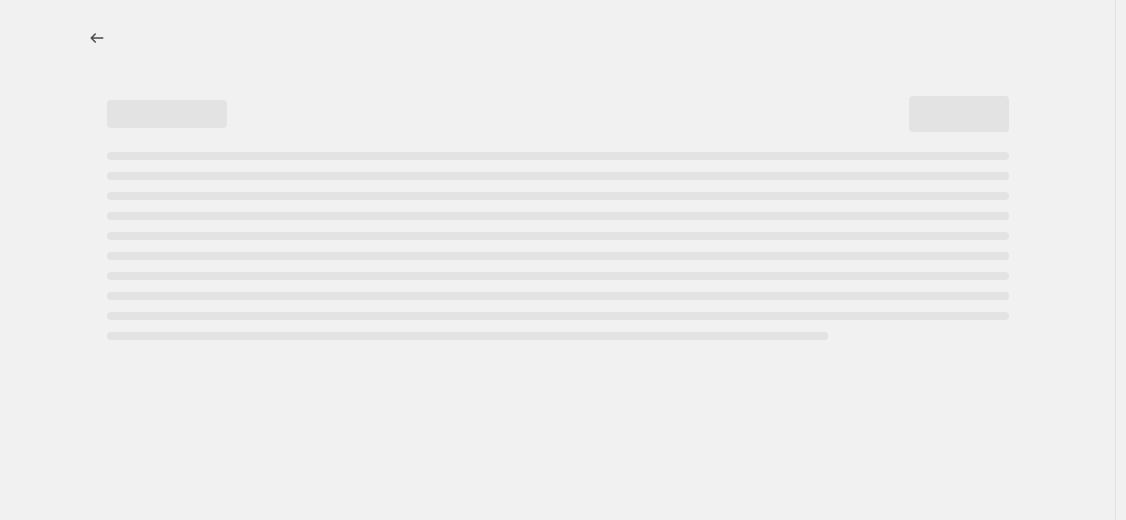 select on "percentage" 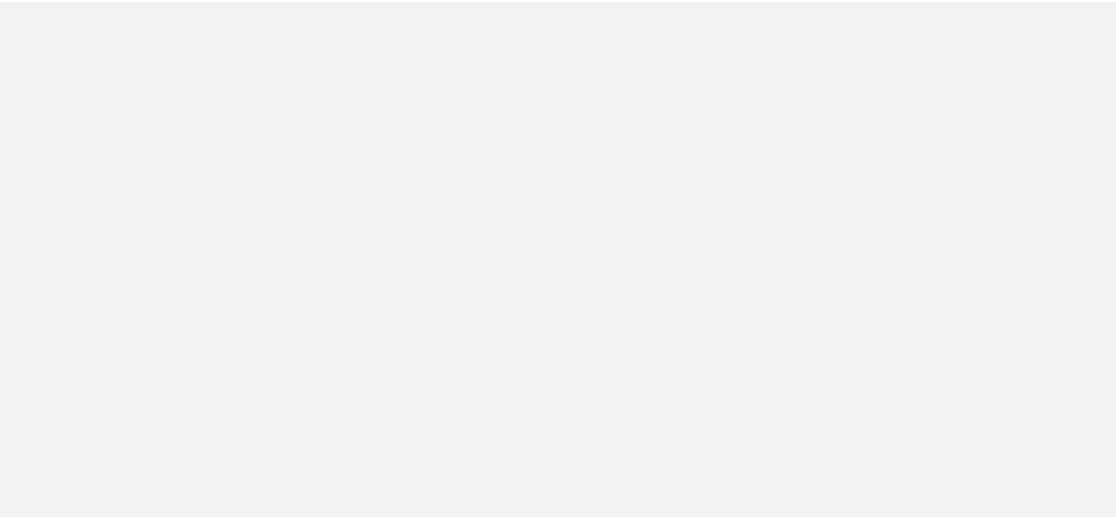 scroll, scrollTop: 0, scrollLeft: 0, axis: both 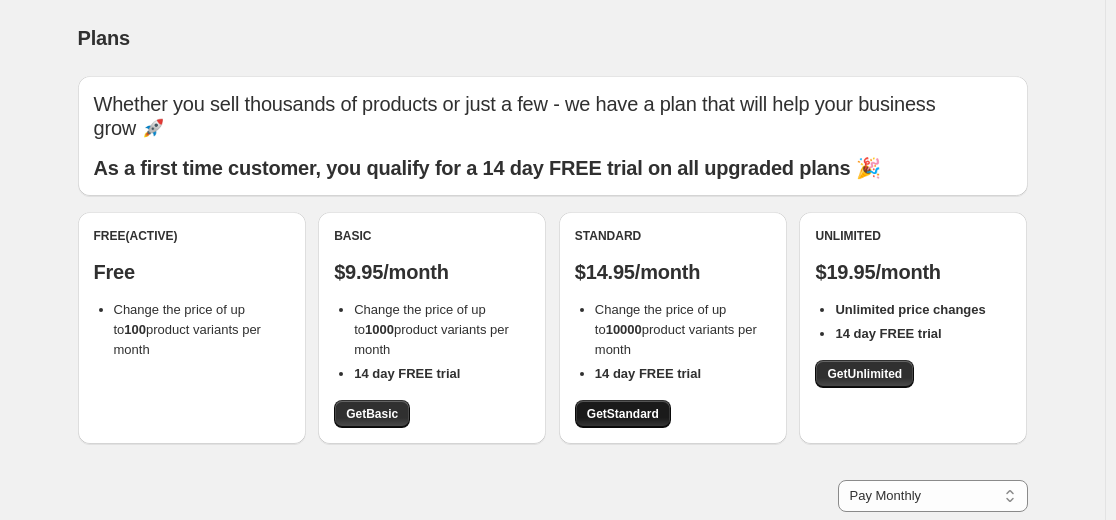 click on "Get  Standard" at bounding box center [623, 414] 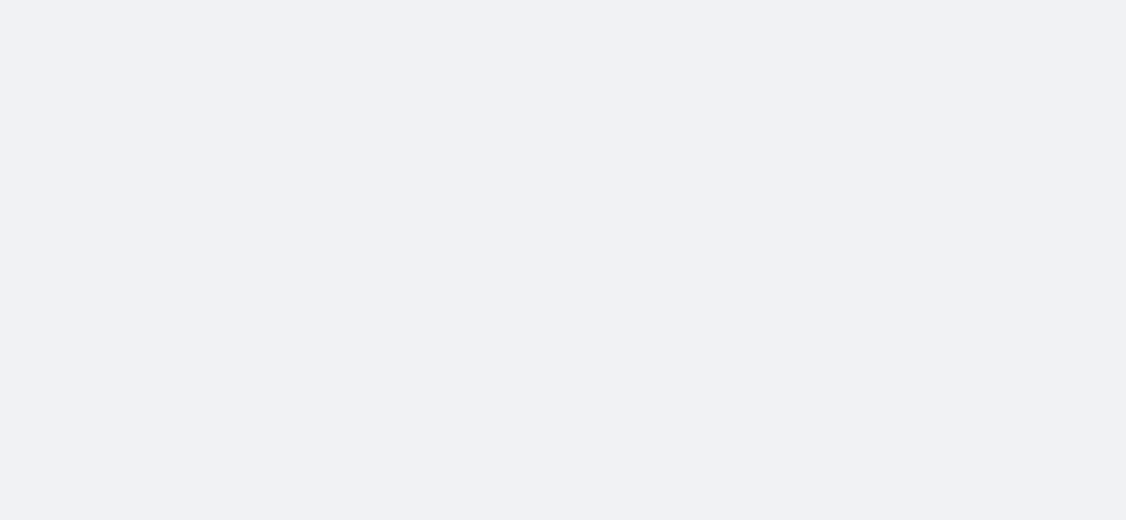 scroll, scrollTop: 0, scrollLeft: 0, axis: both 